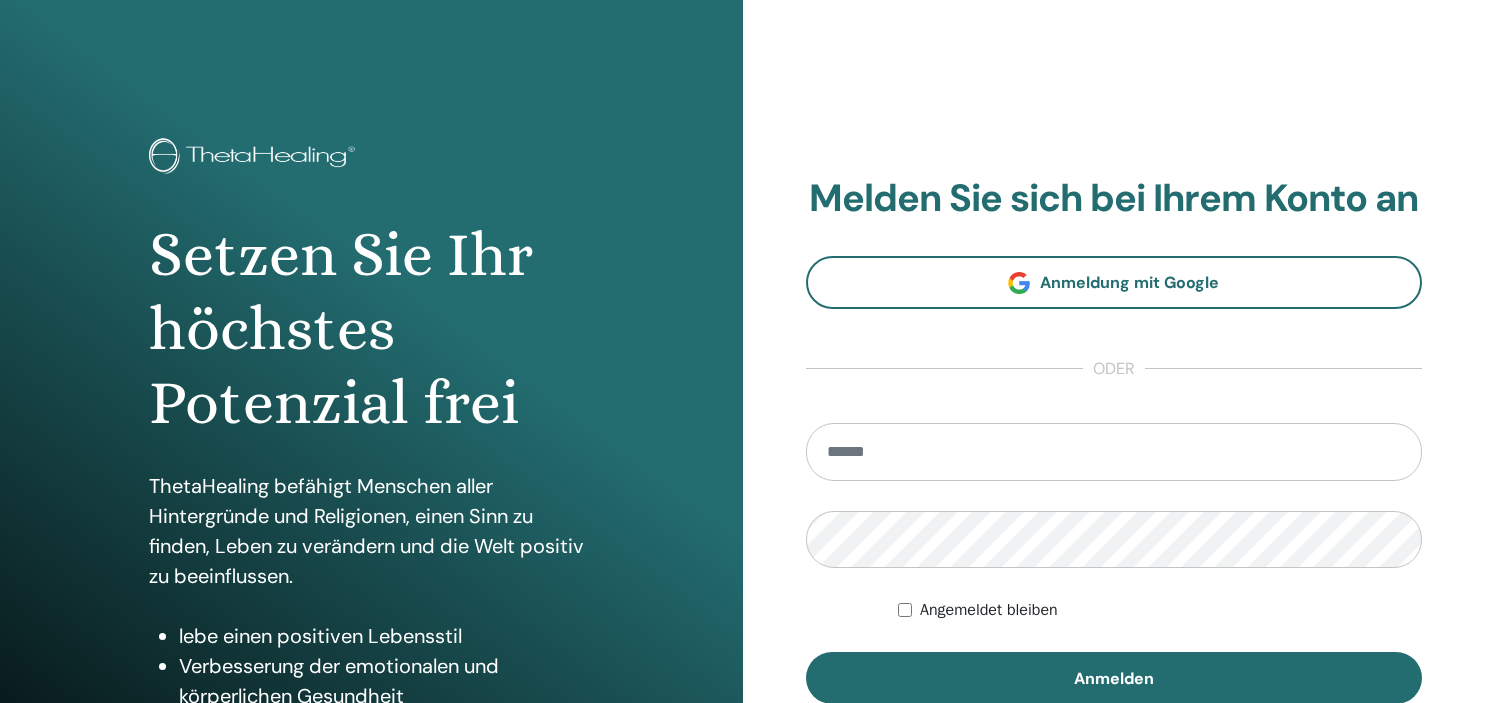 scroll, scrollTop: 0, scrollLeft: 0, axis: both 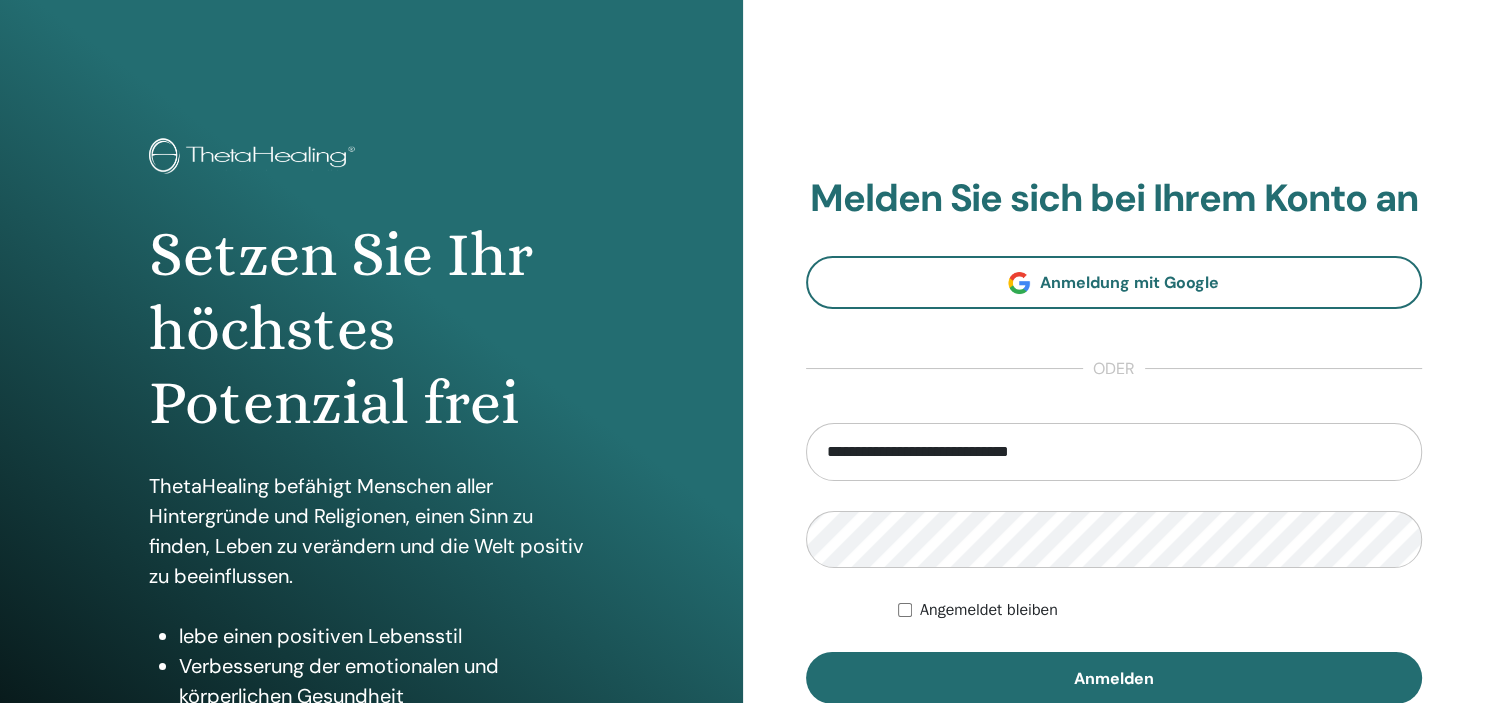 type on "**********" 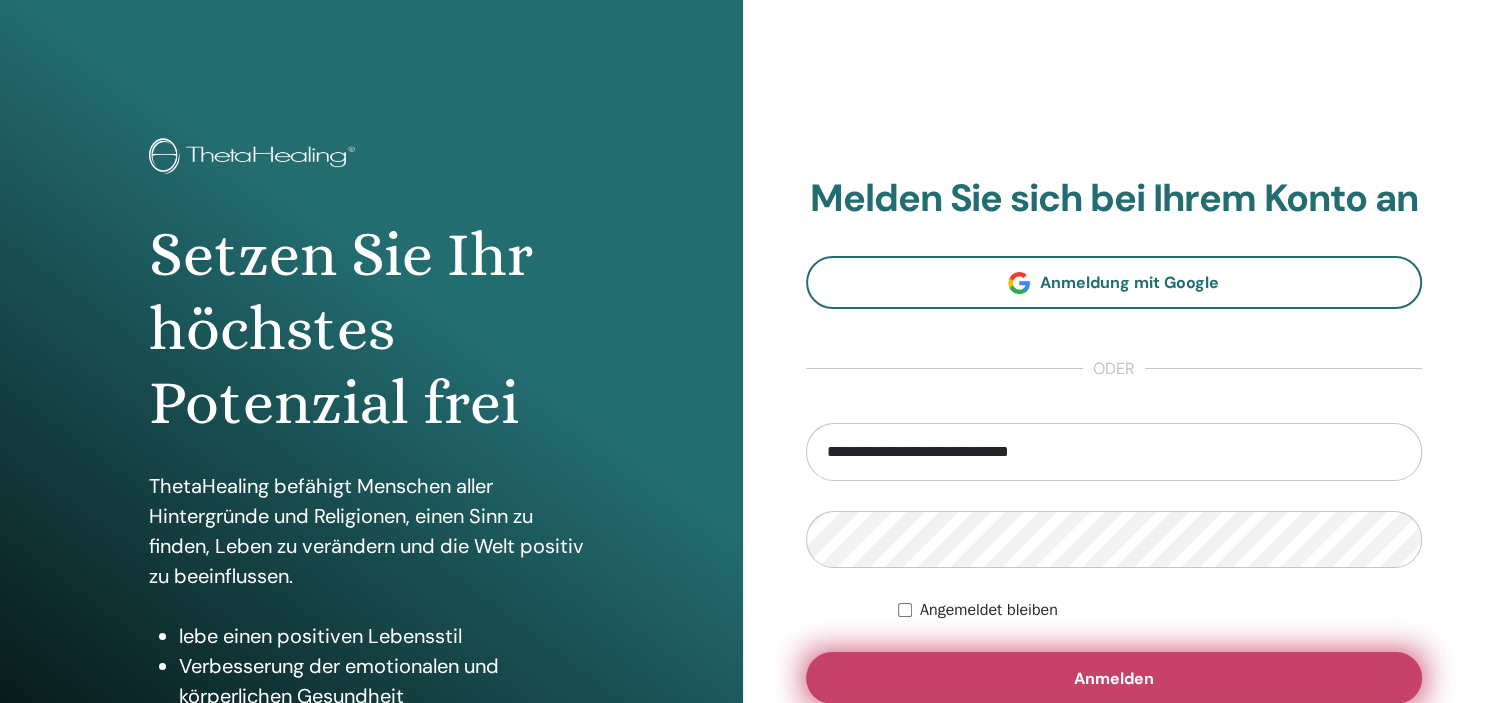 click on "Anmelden" at bounding box center (1114, 678) 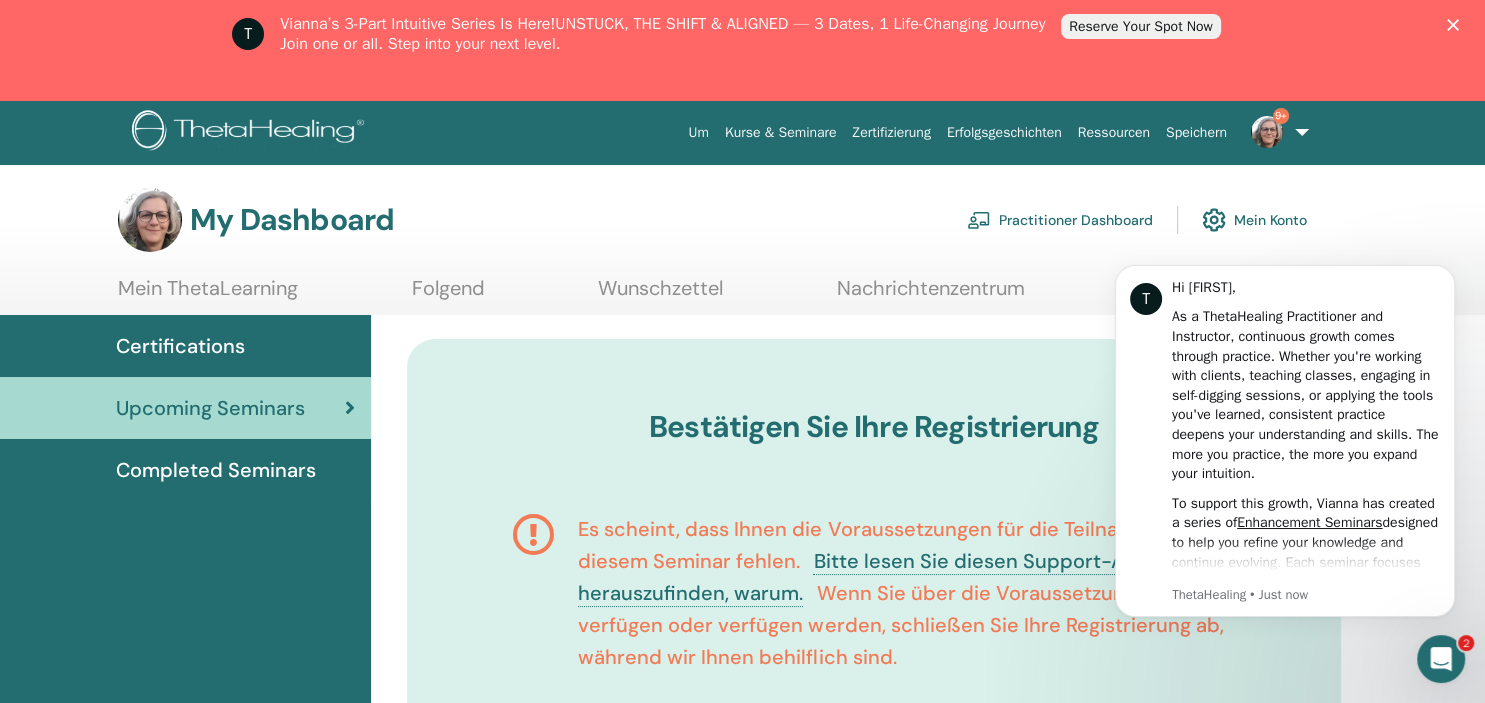 scroll, scrollTop: 0, scrollLeft: 0, axis: both 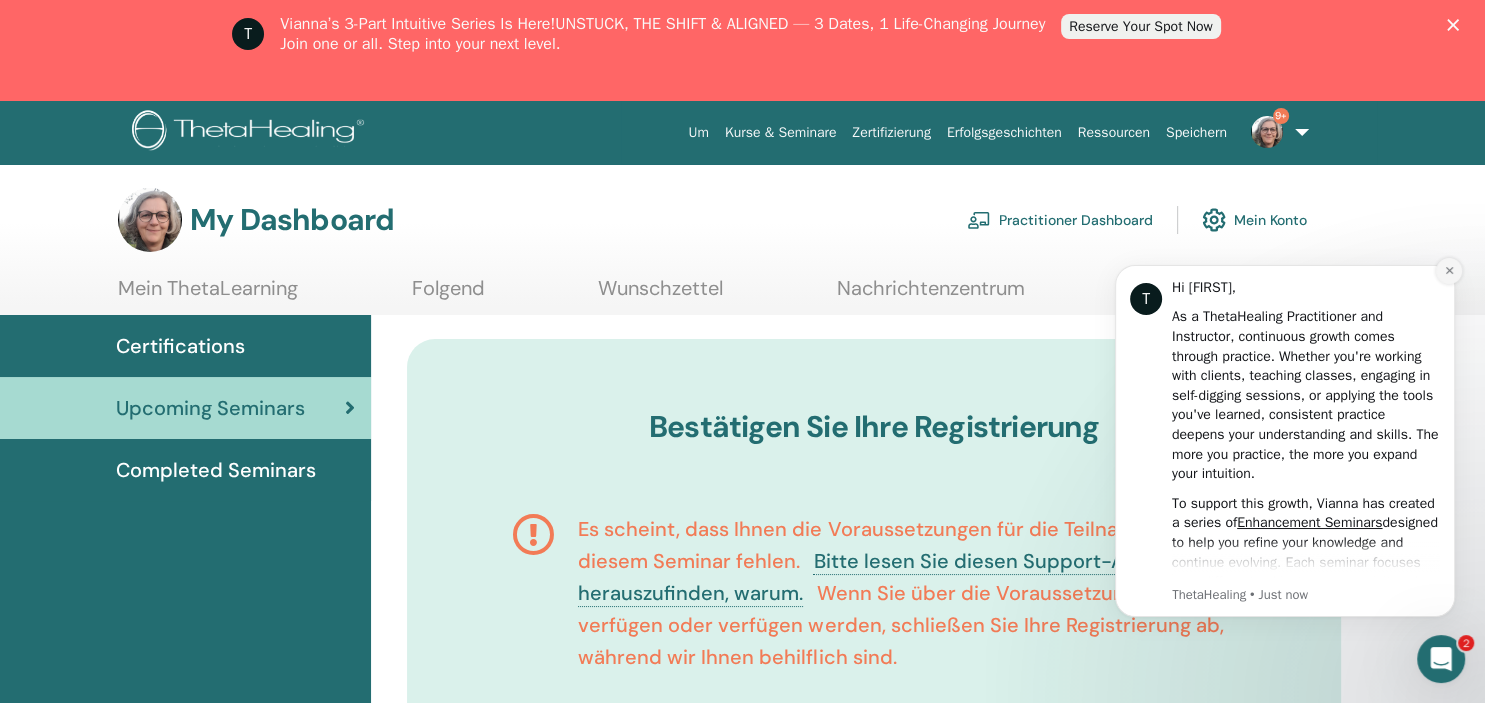 click 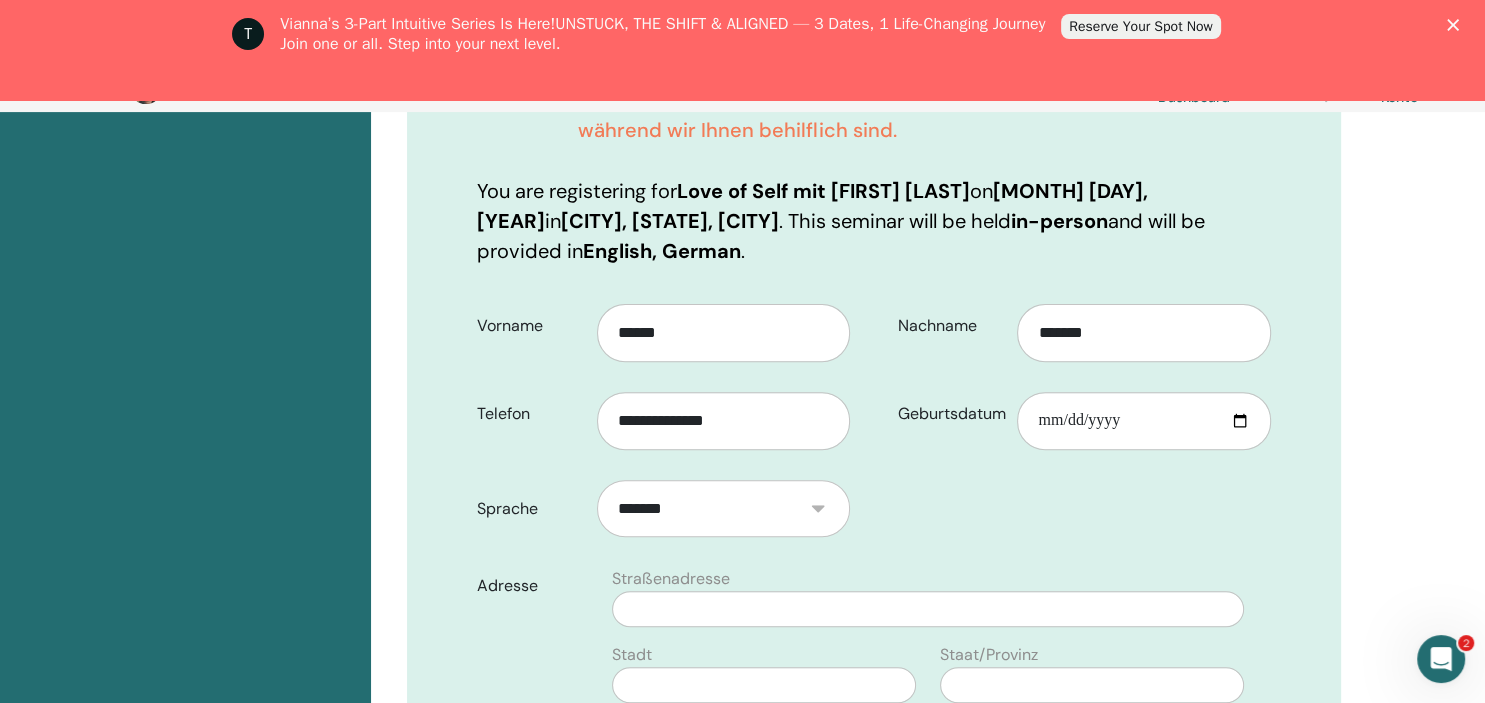 scroll, scrollTop: 681, scrollLeft: 0, axis: vertical 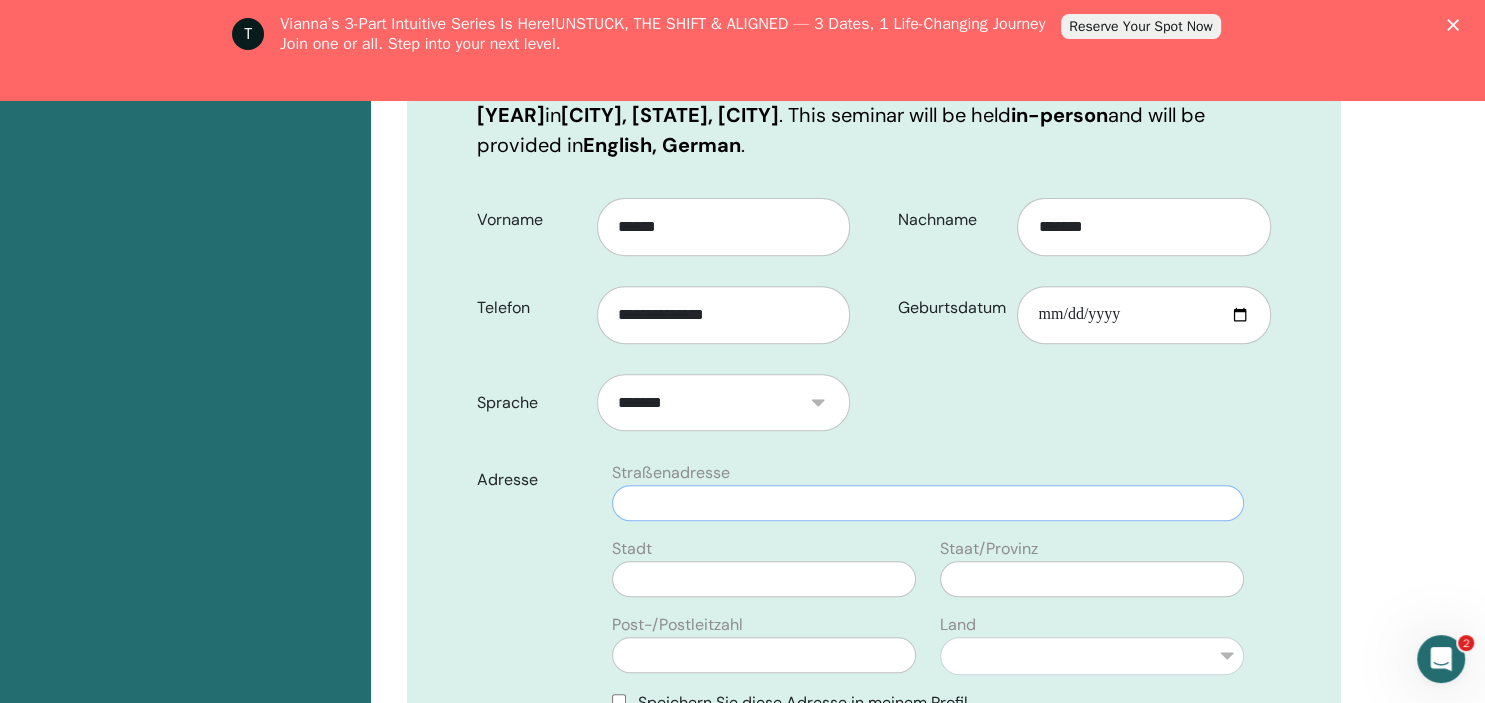 click at bounding box center [928, 503] 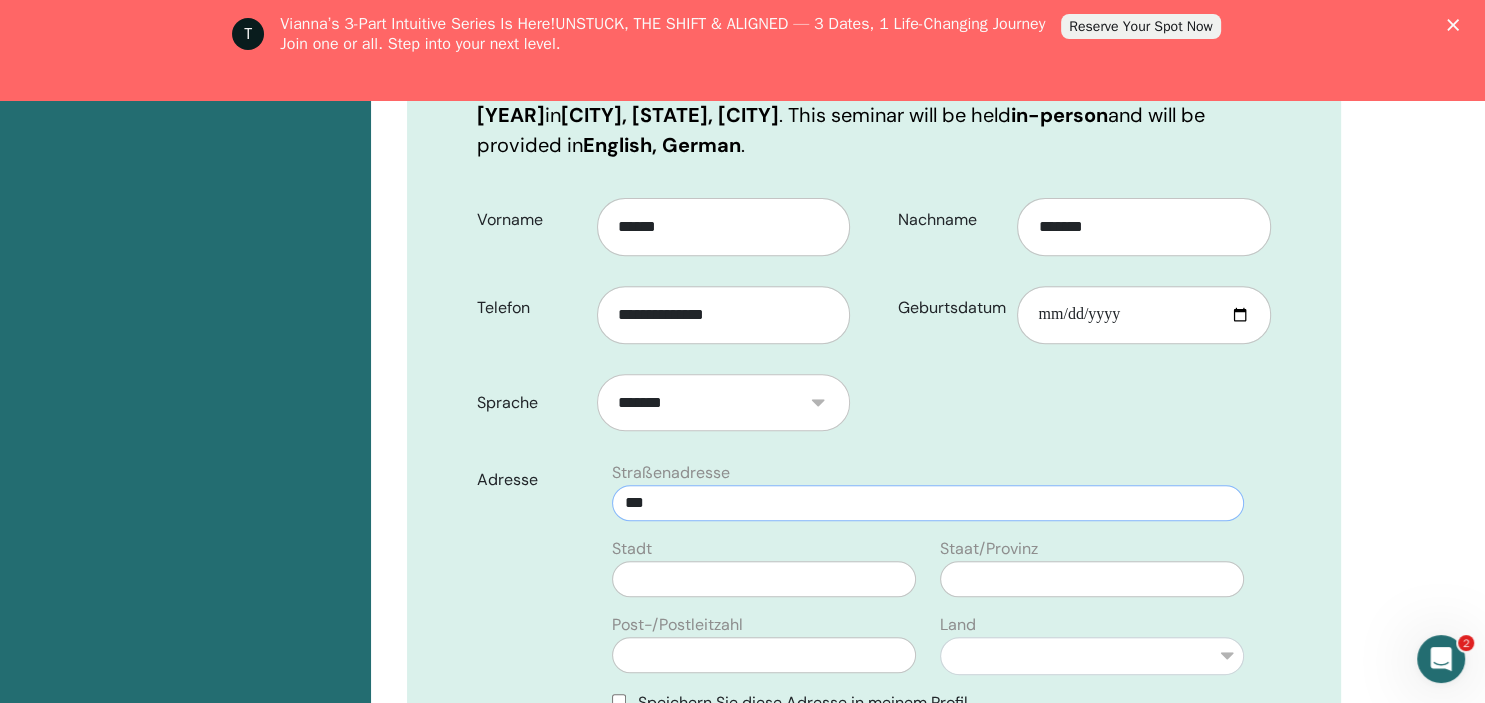 type on "***" 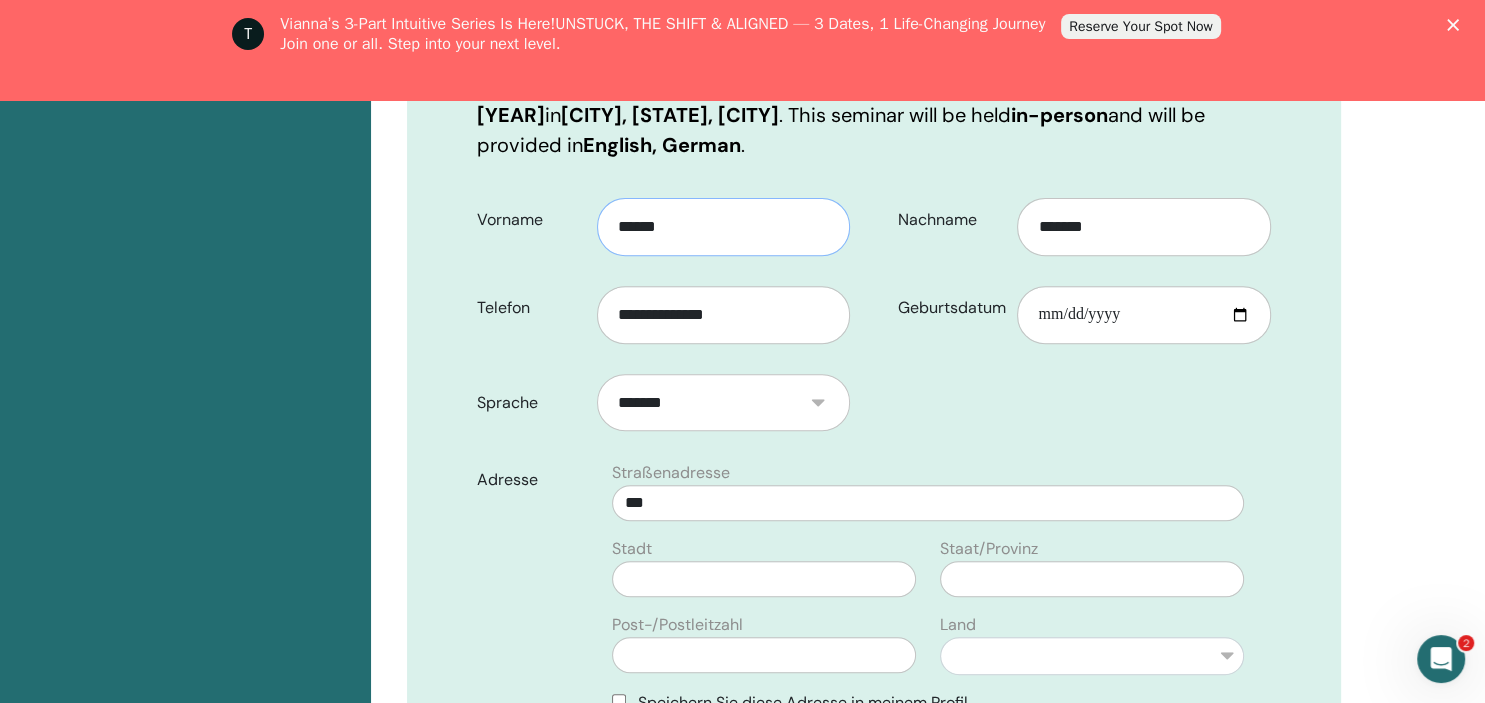 type on "**********" 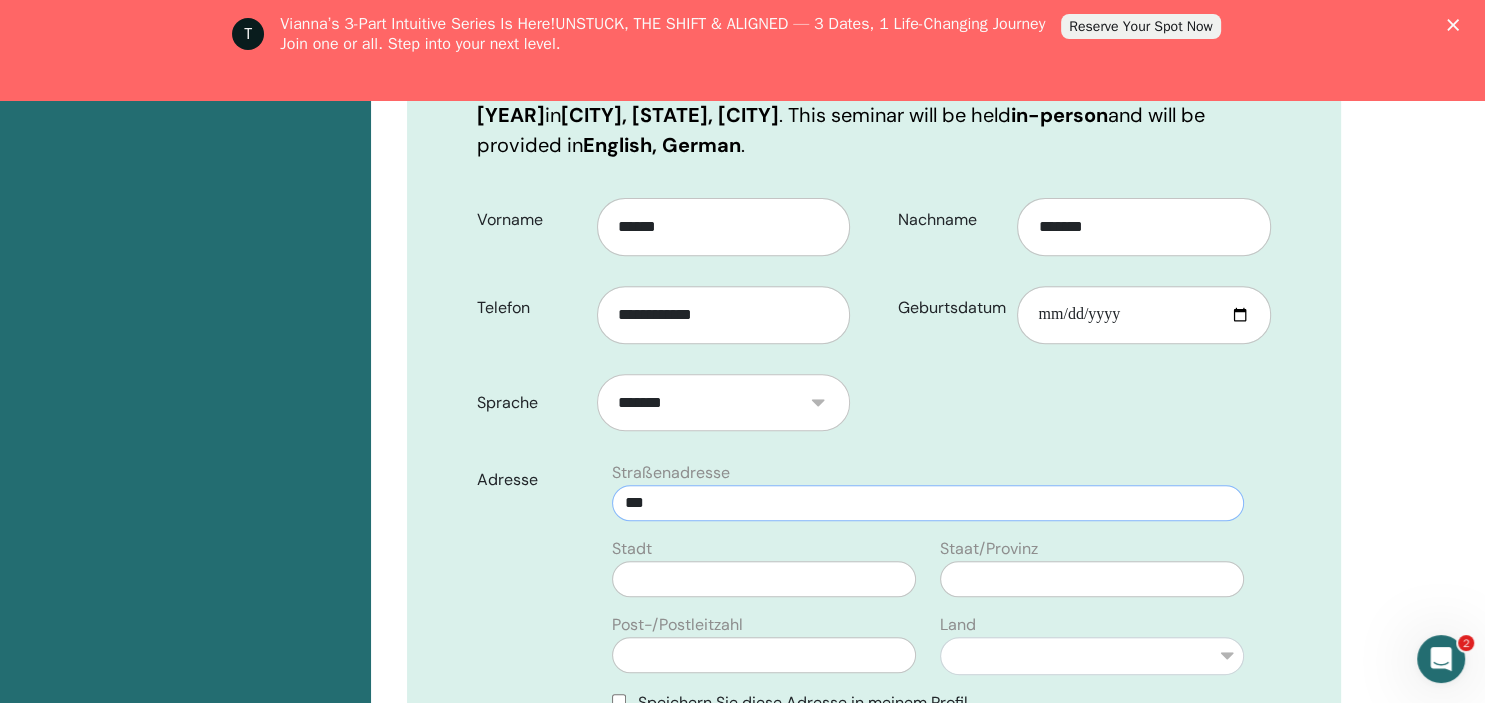 type on "**********" 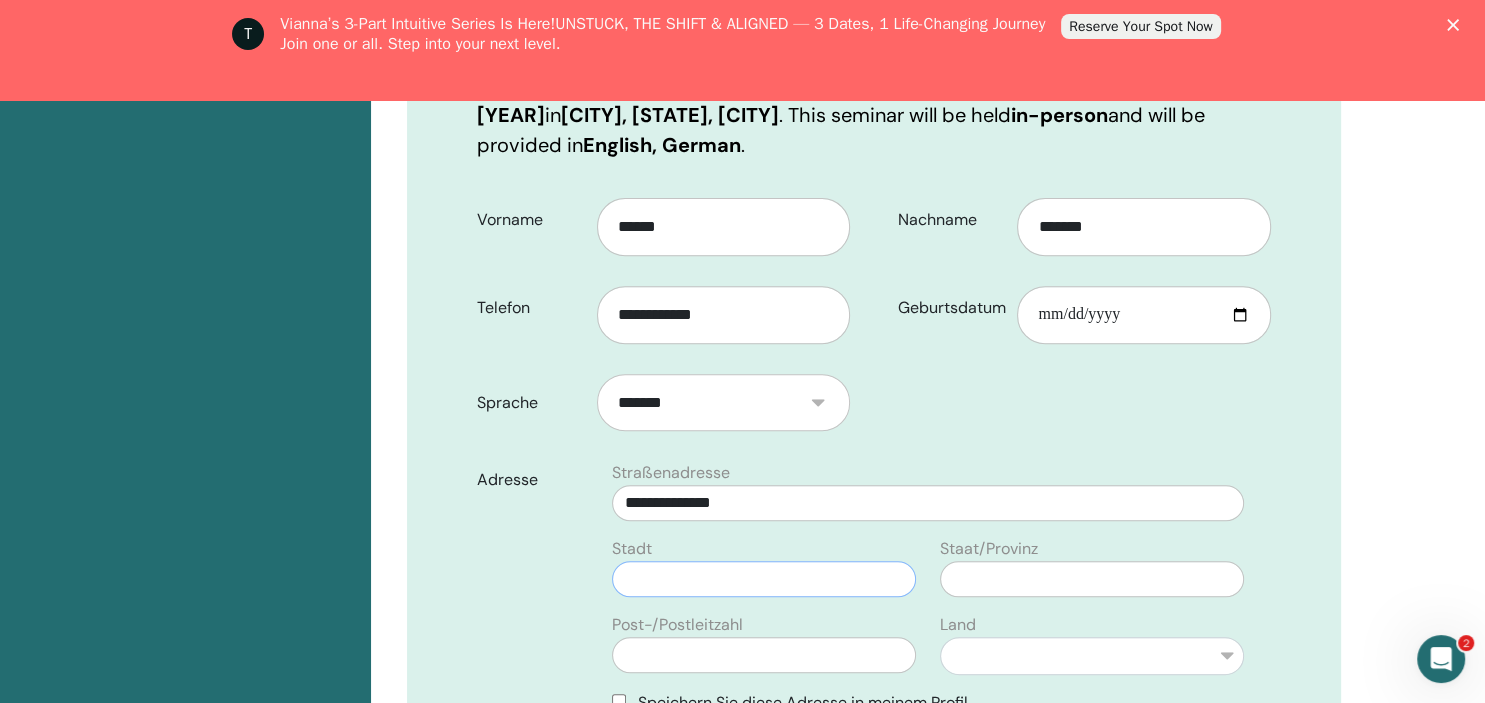 type on "*********" 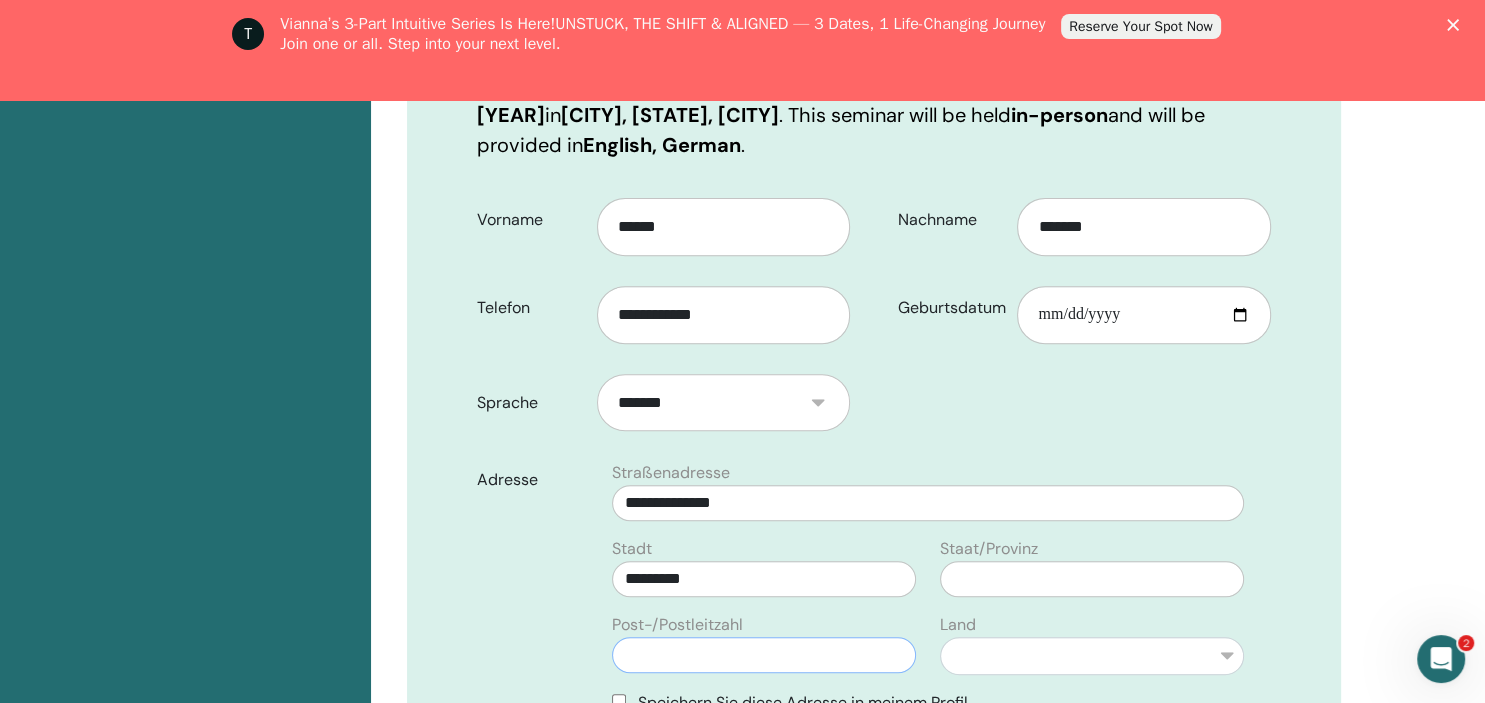 type on "*****" 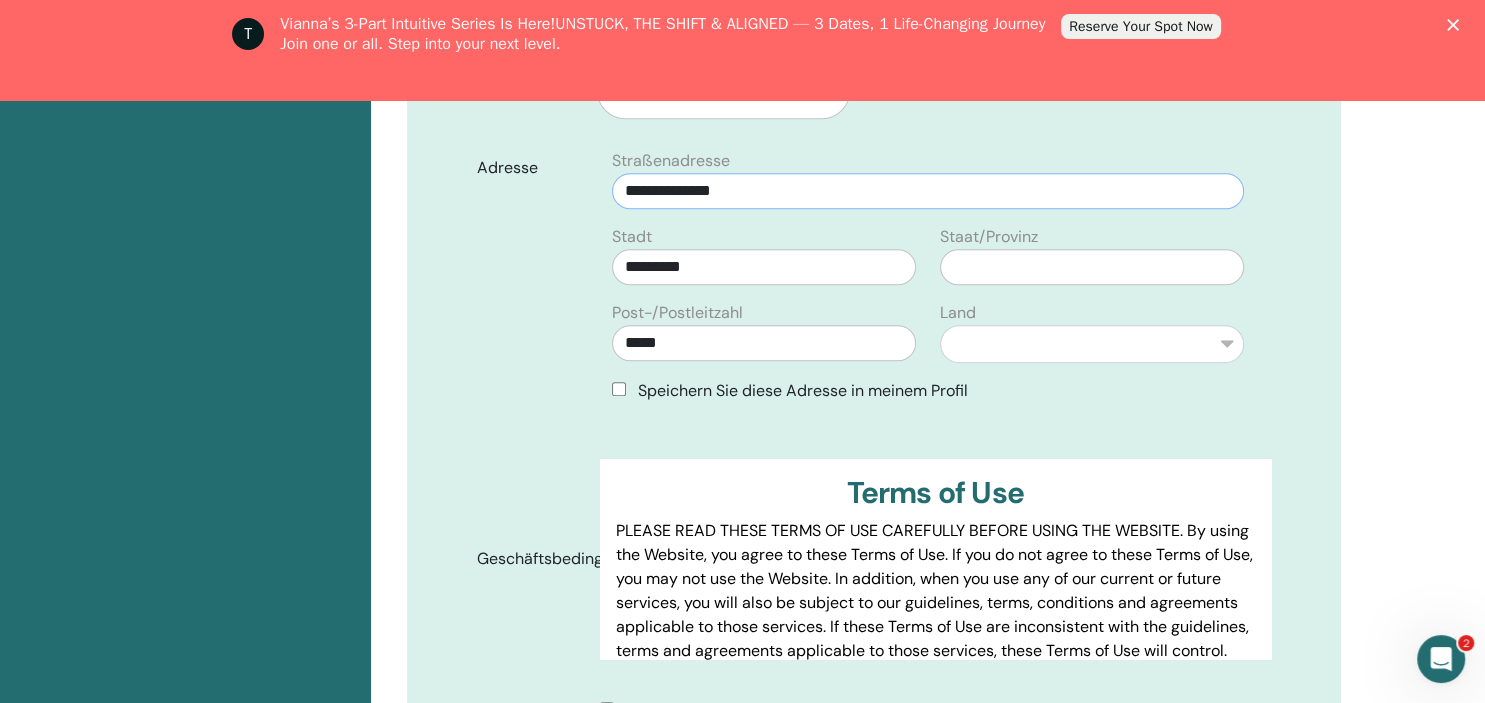 scroll, scrollTop: 998, scrollLeft: 0, axis: vertical 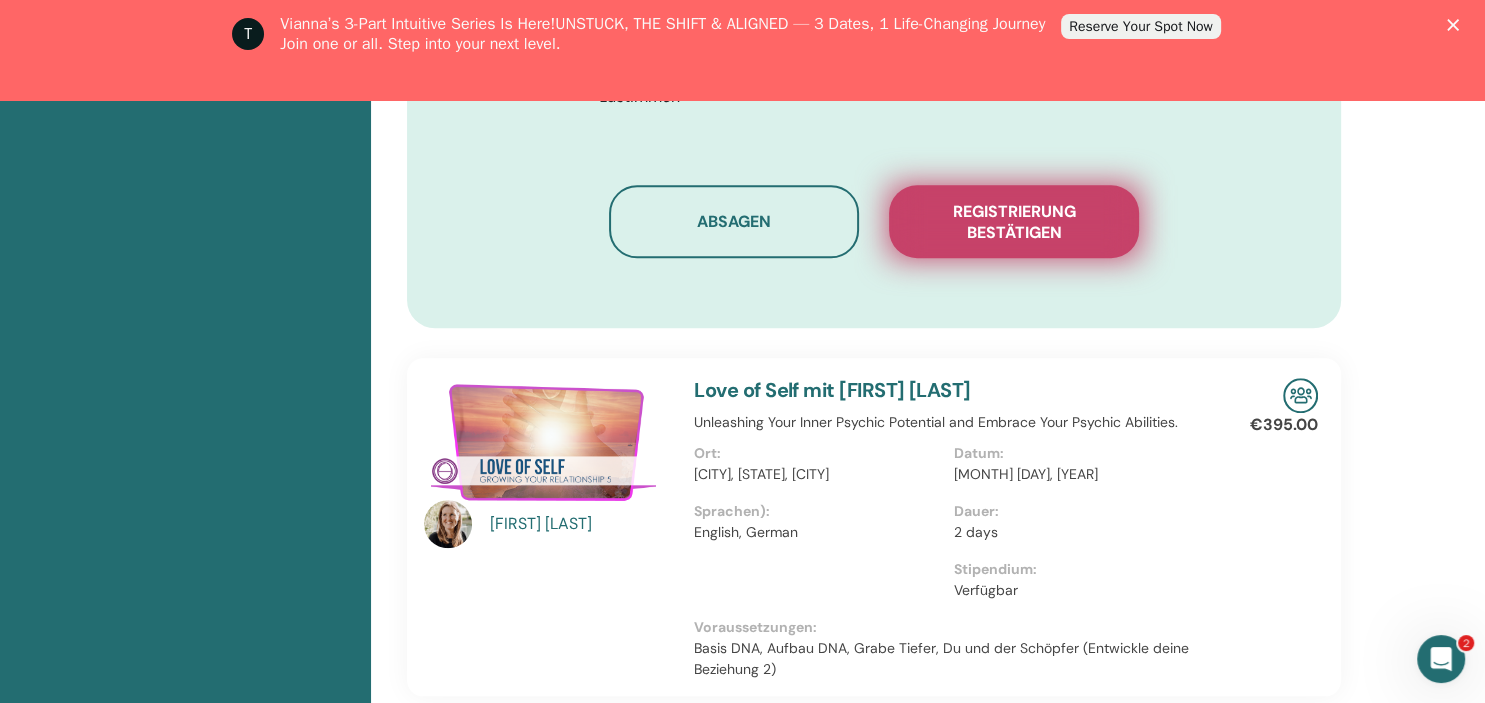 click on "Registrierung bestätigen" at bounding box center (1014, 222) 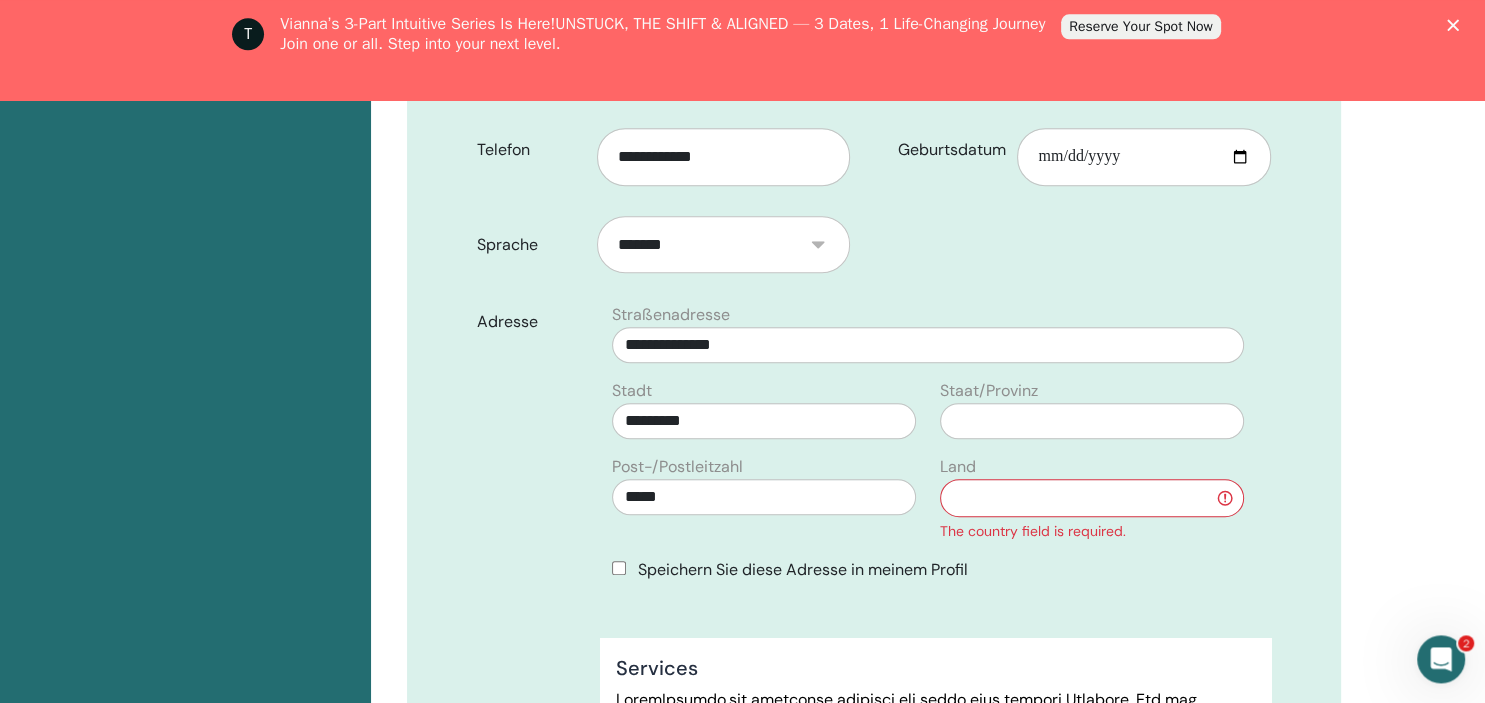 scroll, scrollTop: 681, scrollLeft: 0, axis: vertical 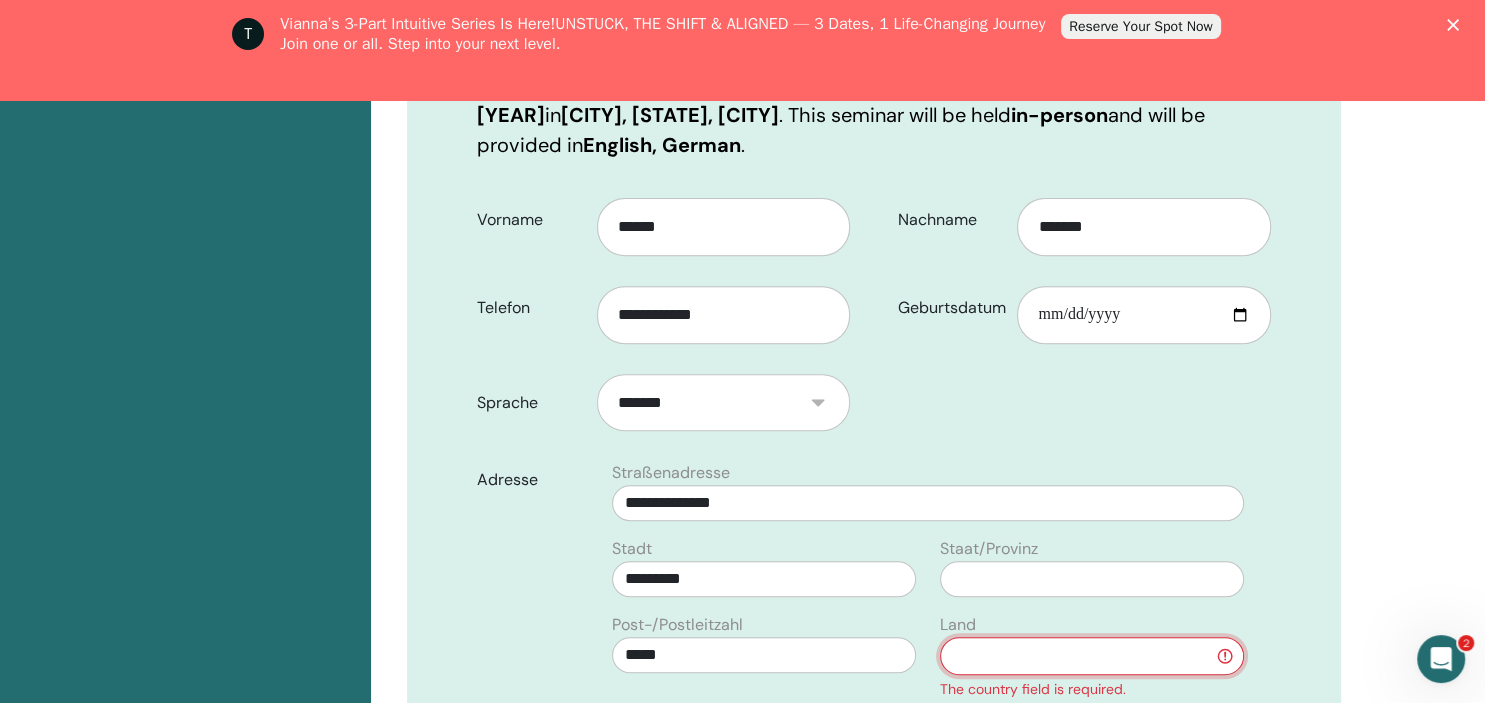 click on "**********" at bounding box center (1092, 656) 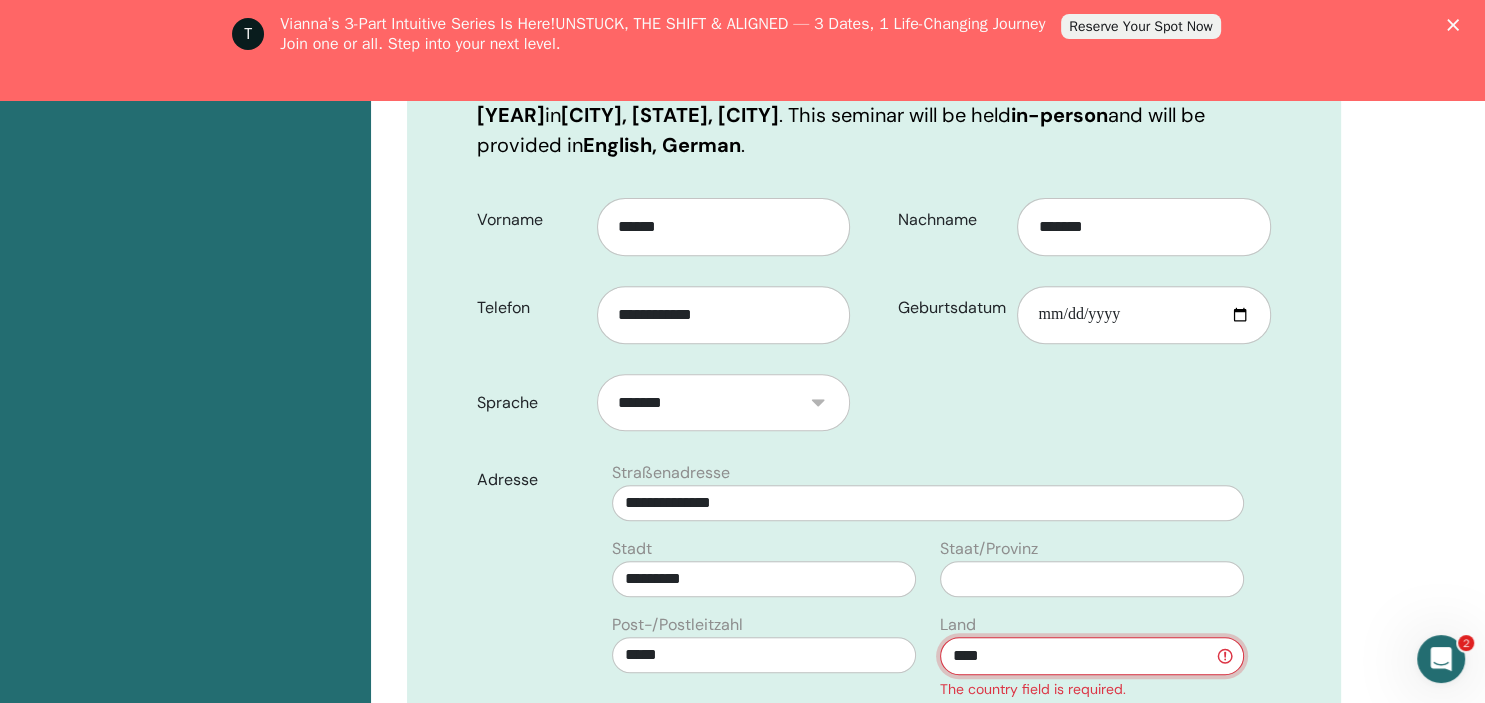click on "**********" at bounding box center [0, 0] 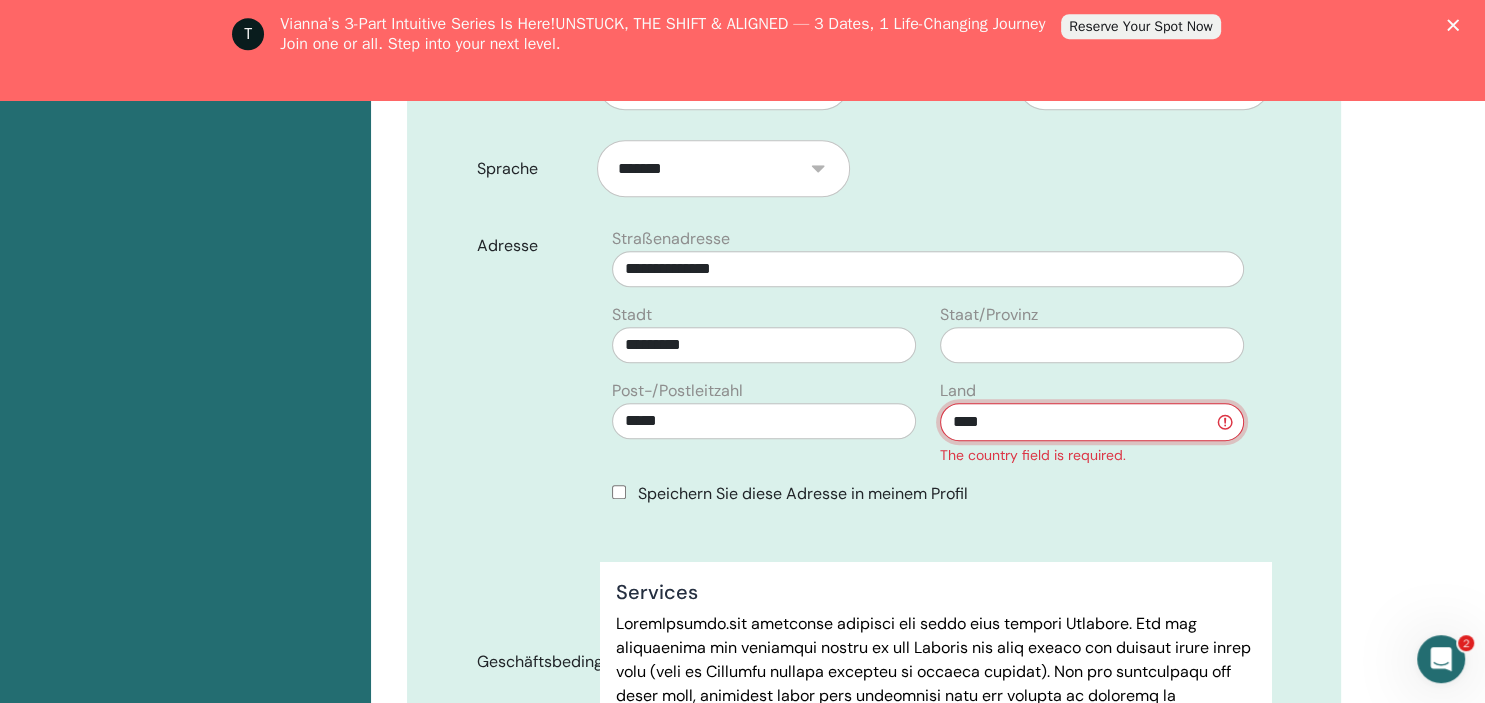 scroll, scrollTop: 998, scrollLeft: 0, axis: vertical 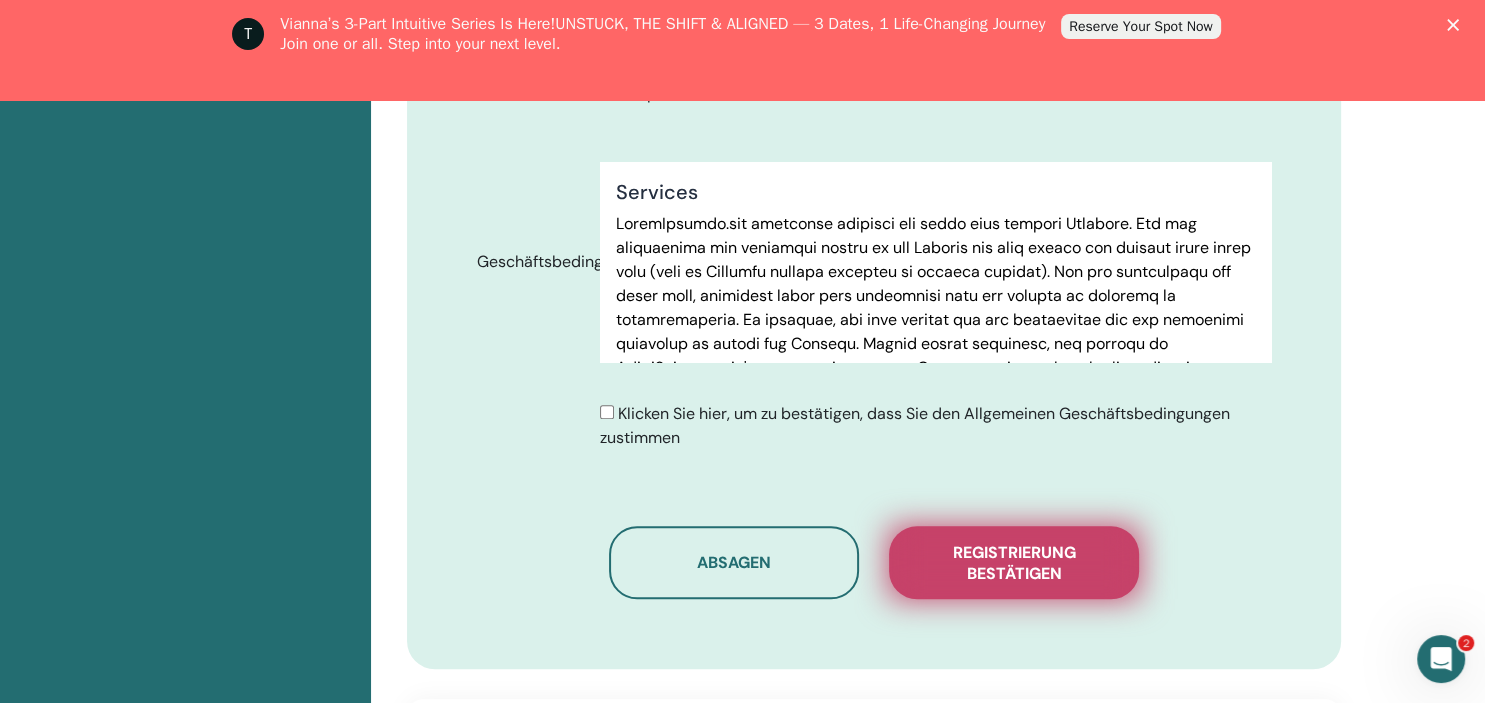 click on "Registrierung bestätigen" at bounding box center [1014, 563] 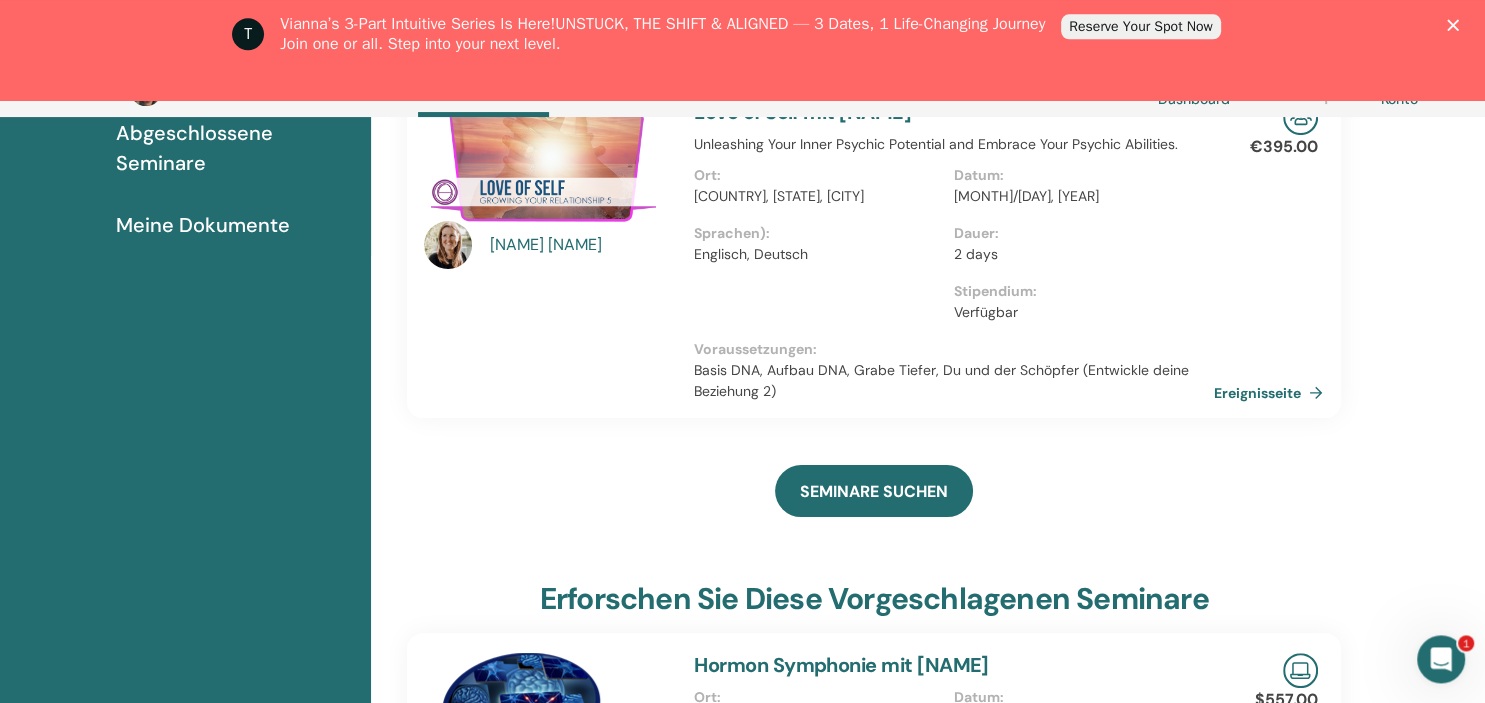 scroll, scrollTop: 0, scrollLeft: 0, axis: both 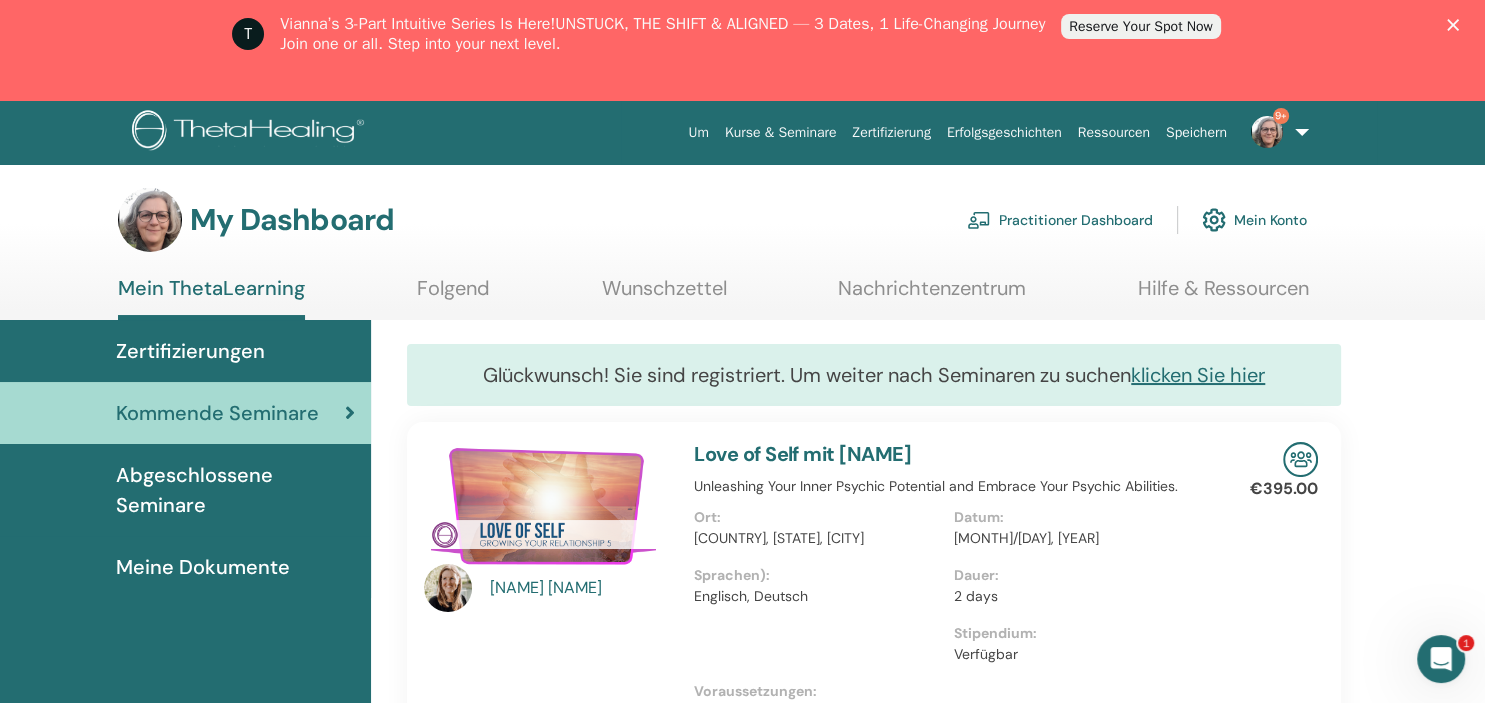 click on "9+" at bounding box center (1281, 116) 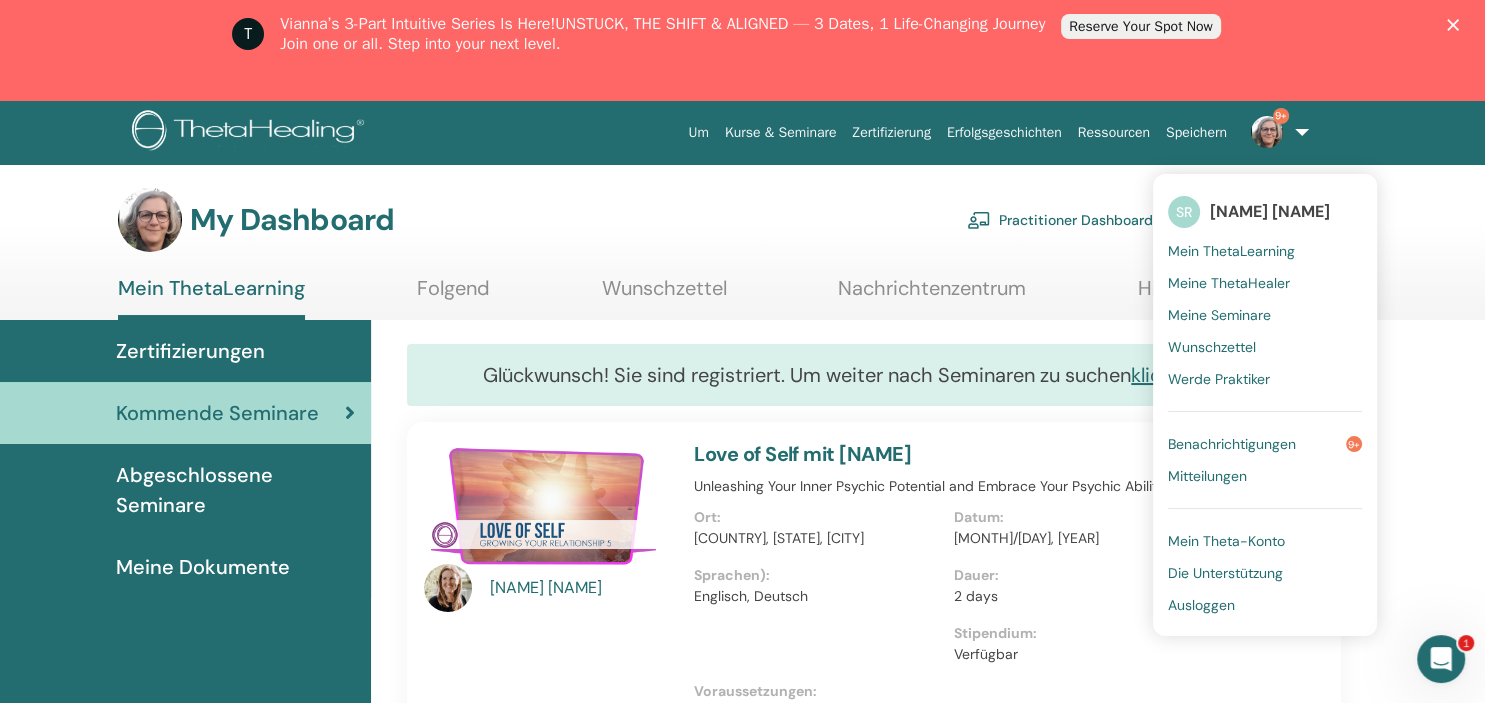 click on "Benachrichtigungen" at bounding box center [1232, 444] 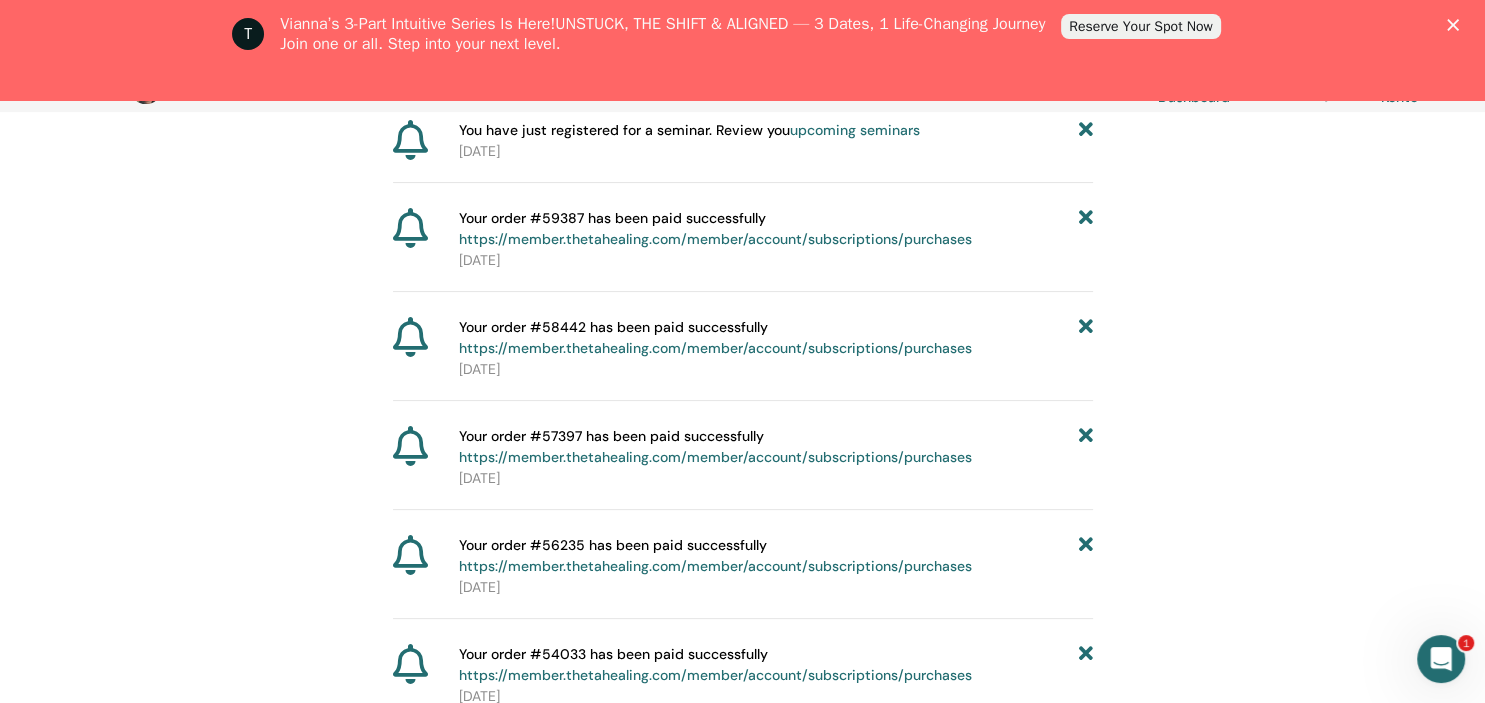 scroll, scrollTop: 0, scrollLeft: 0, axis: both 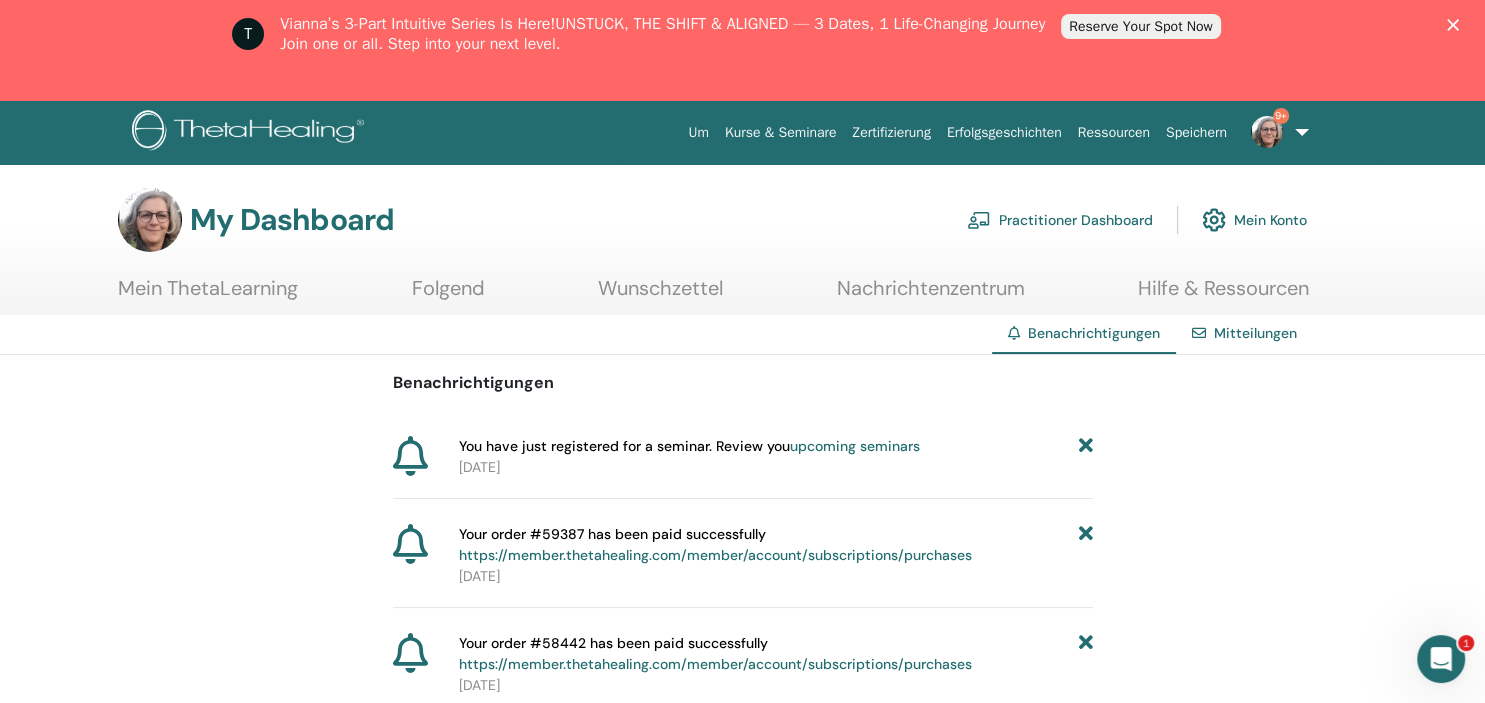 click on "Mein Konto" at bounding box center (1254, 220) 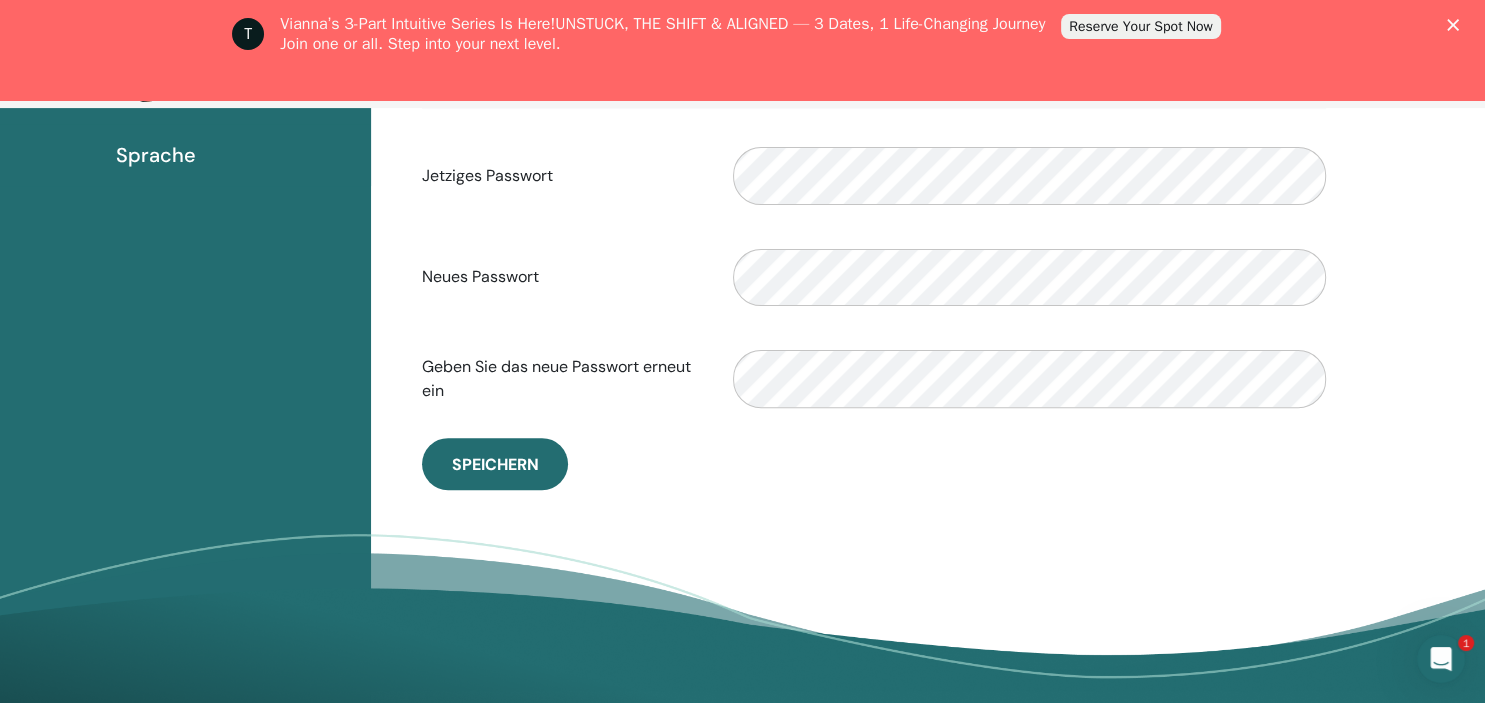scroll, scrollTop: 0, scrollLeft: 0, axis: both 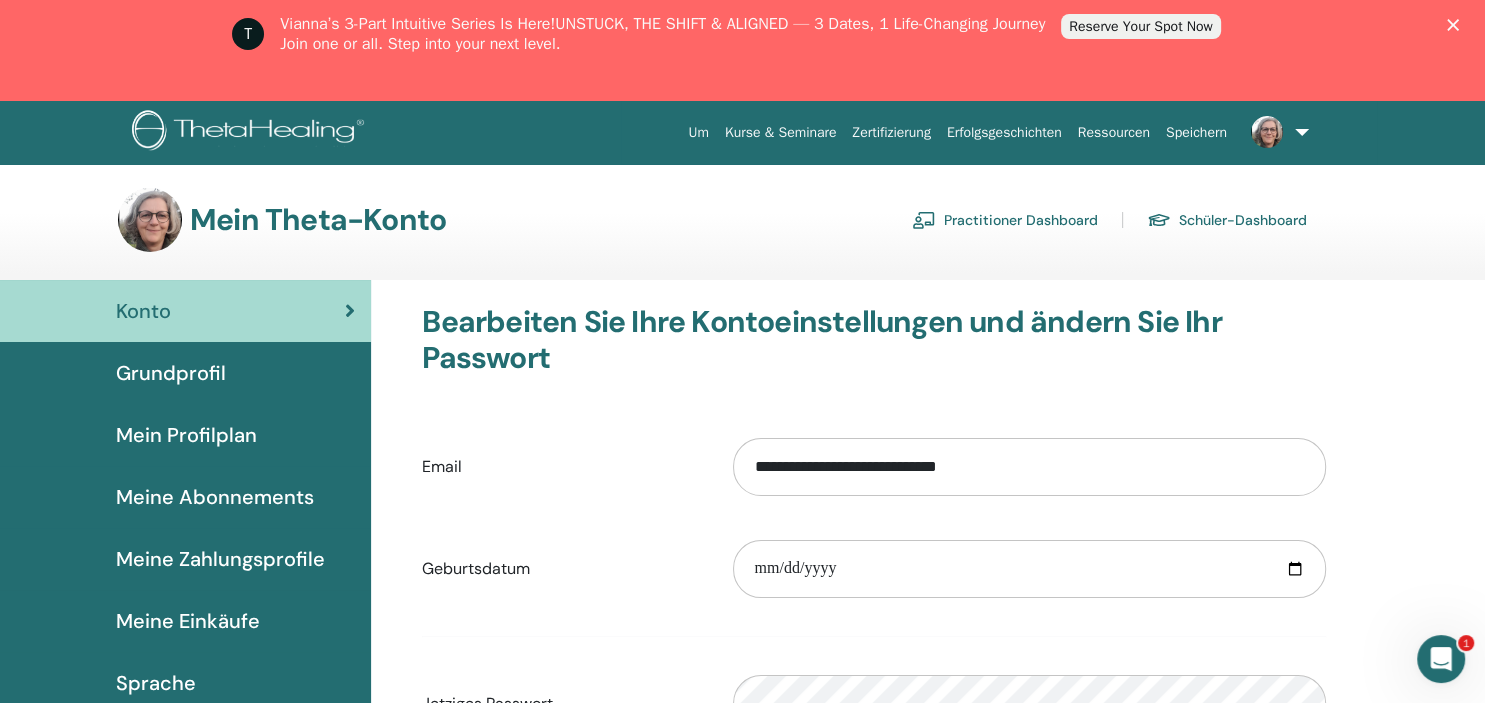 click on "Mein Profilplan" at bounding box center [186, 435] 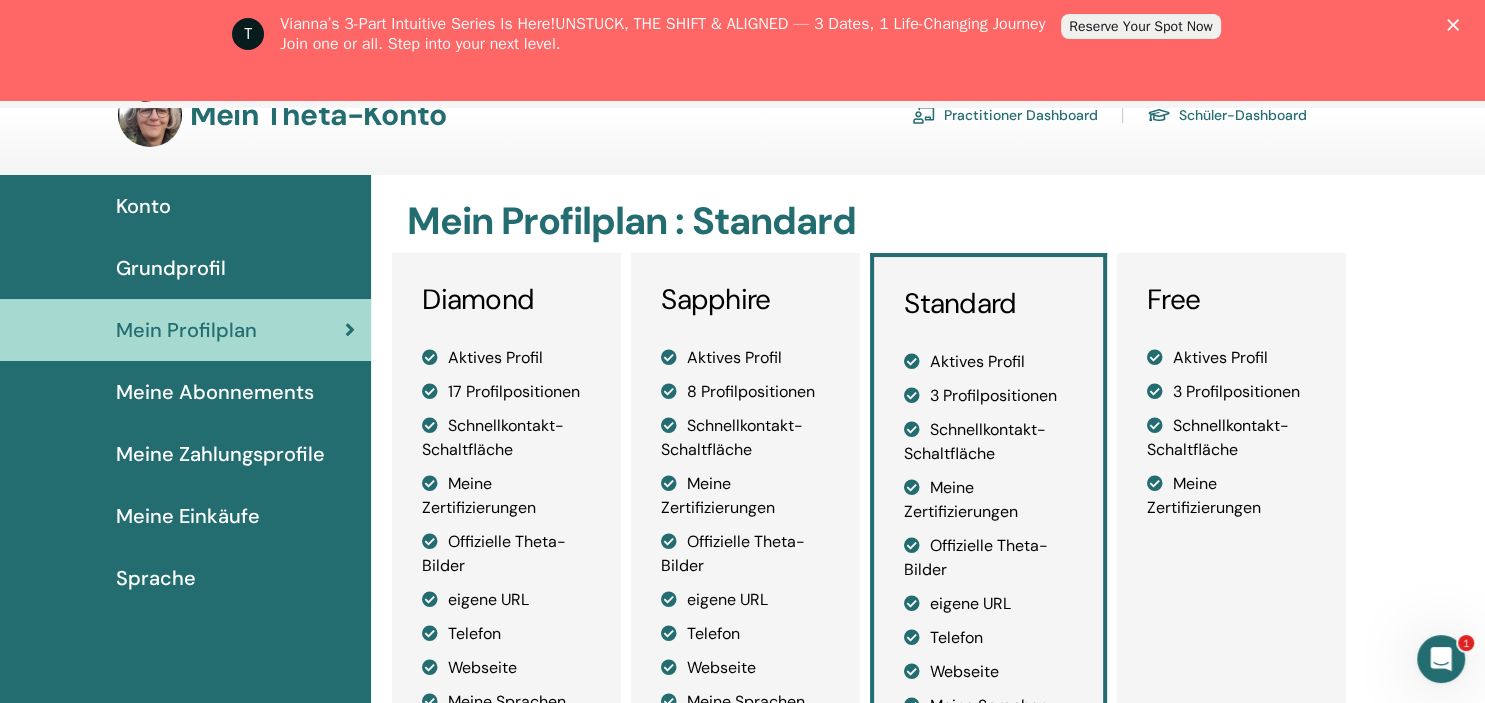scroll, scrollTop: 0, scrollLeft: 0, axis: both 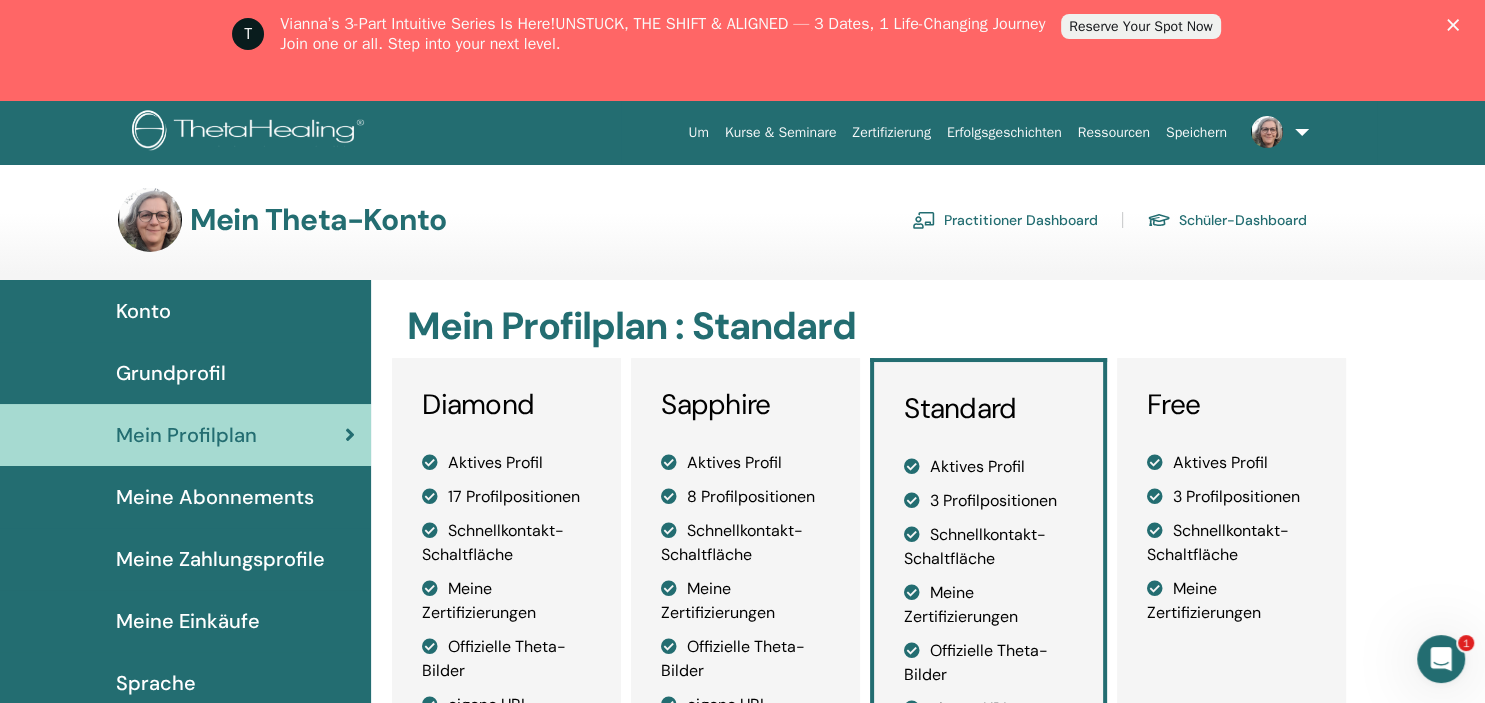 click at bounding box center [1457, 24] 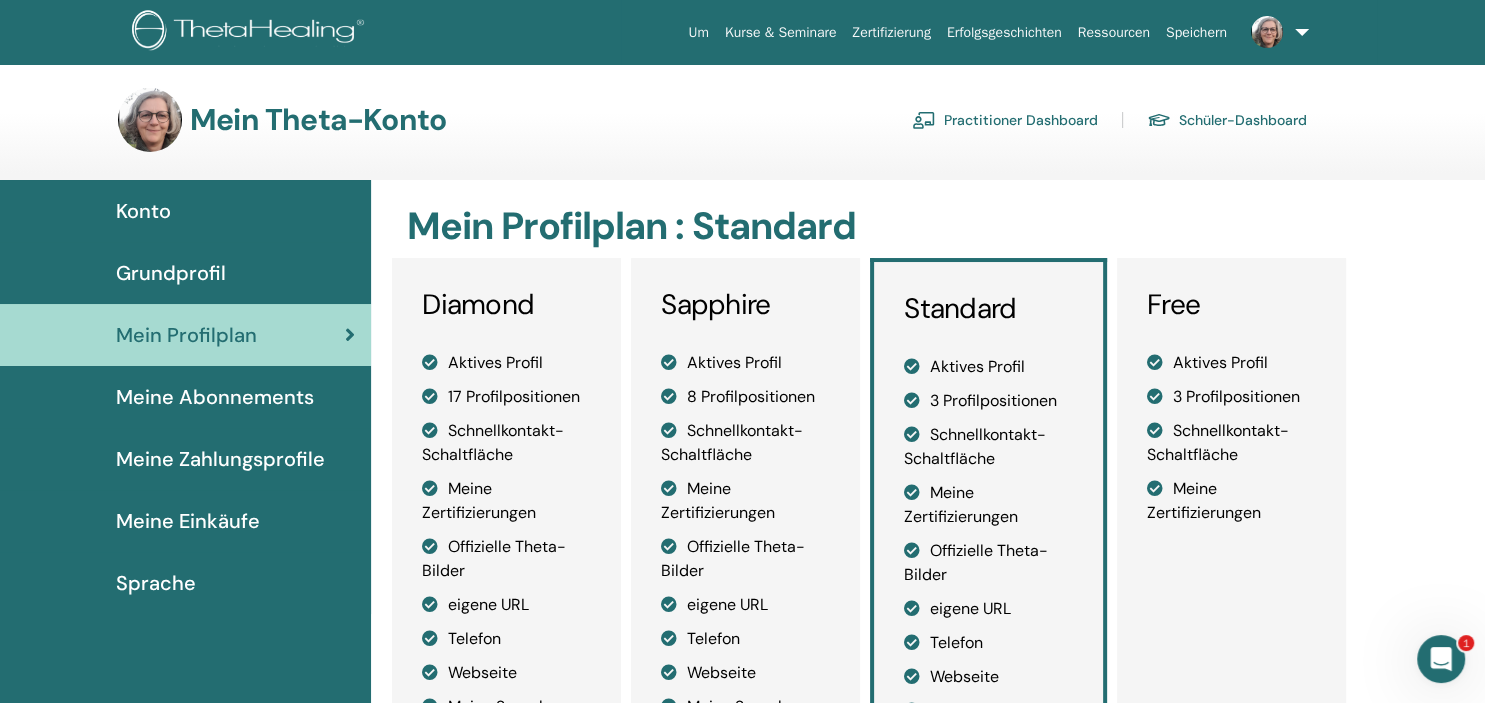 click at bounding box center (1276, 32) 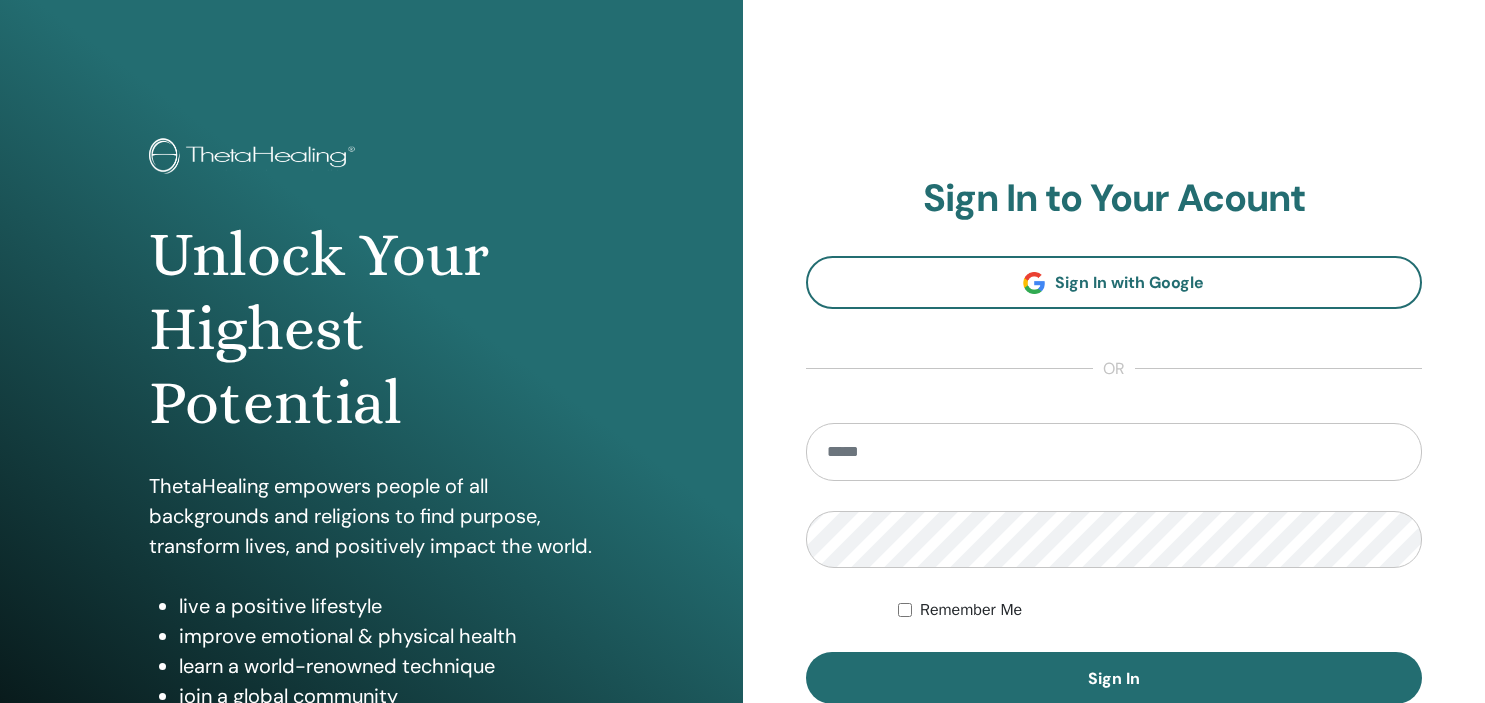 scroll, scrollTop: 0, scrollLeft: 0, axis: both 